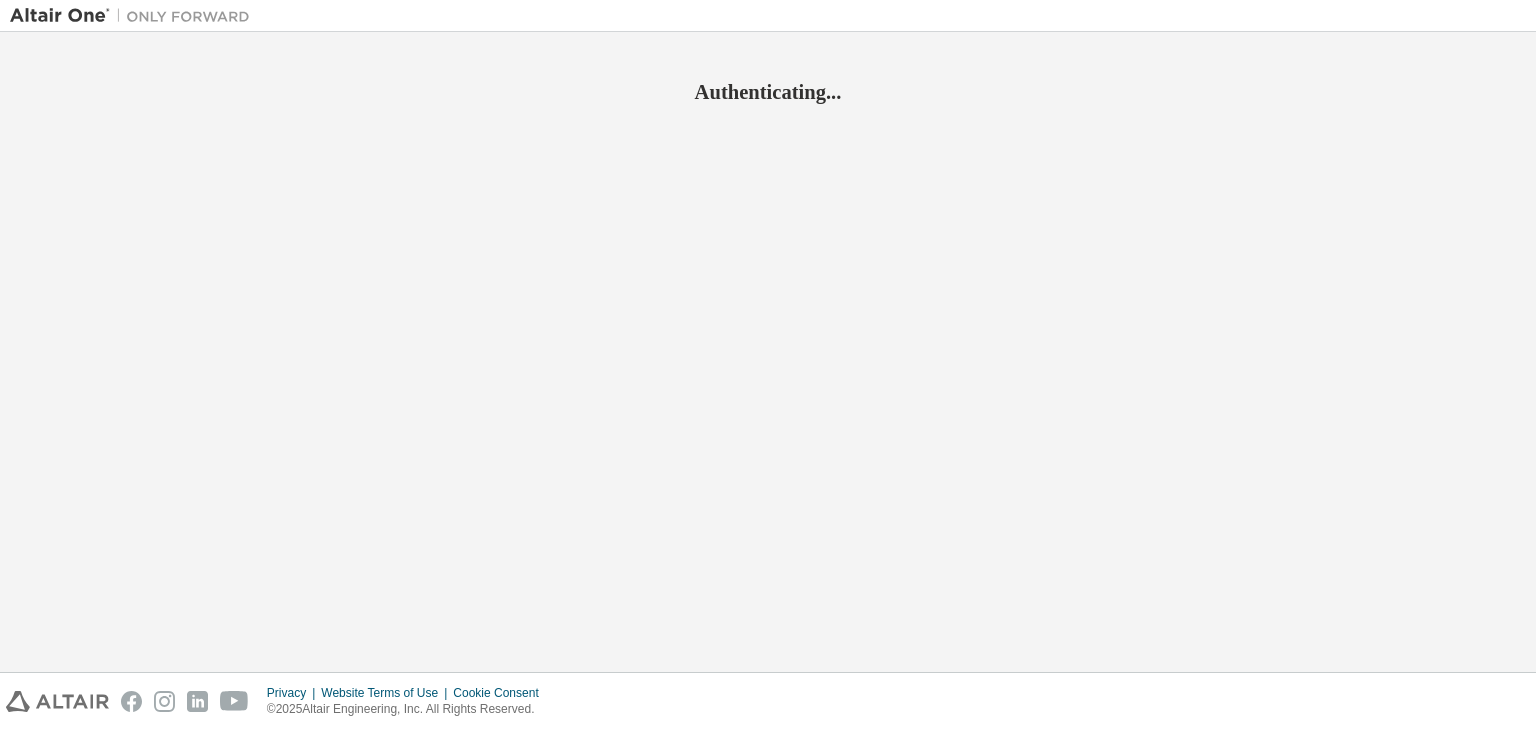scroll, scrollTop: 0, scrollLeft: 0, axis: both 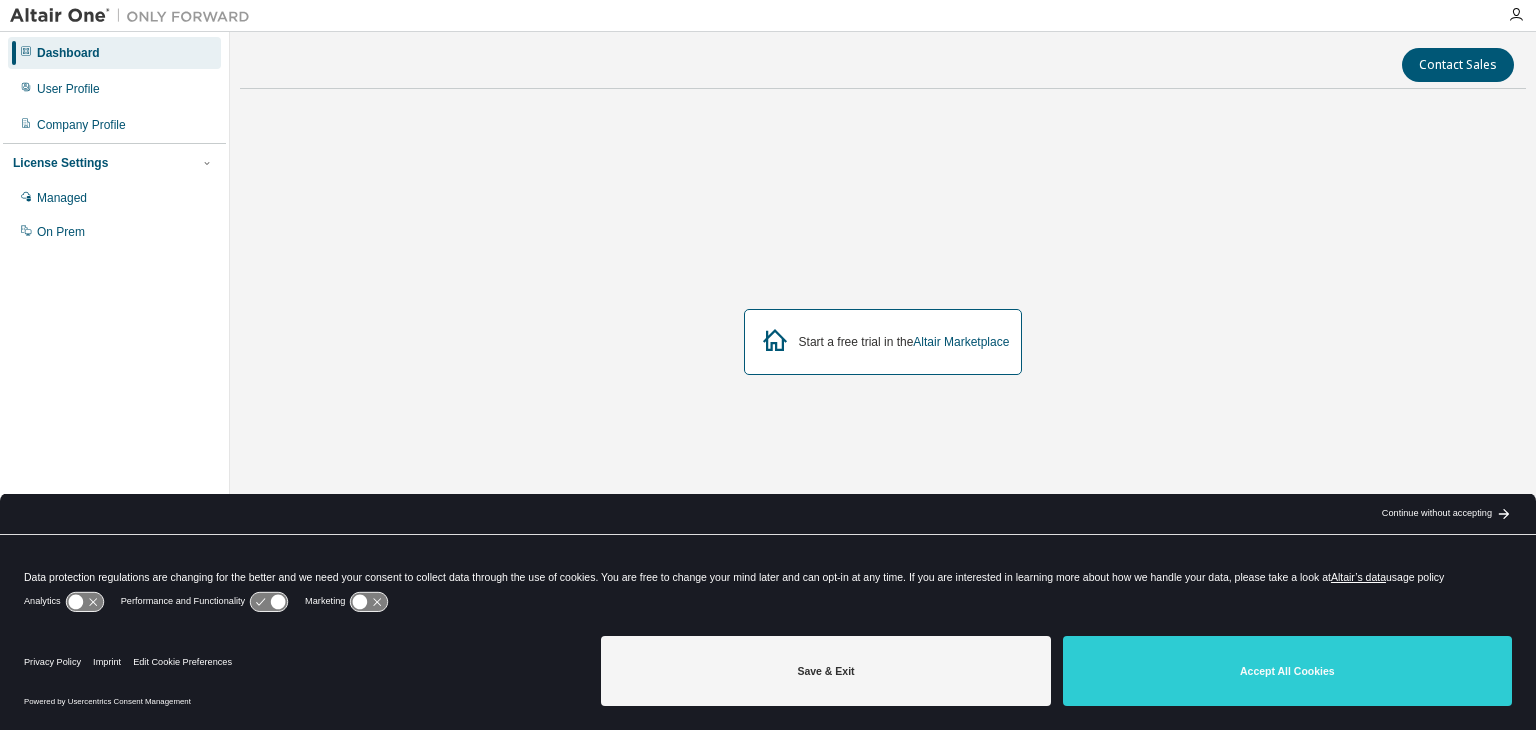 click on "Marketing" at bounding box center (325, 601) 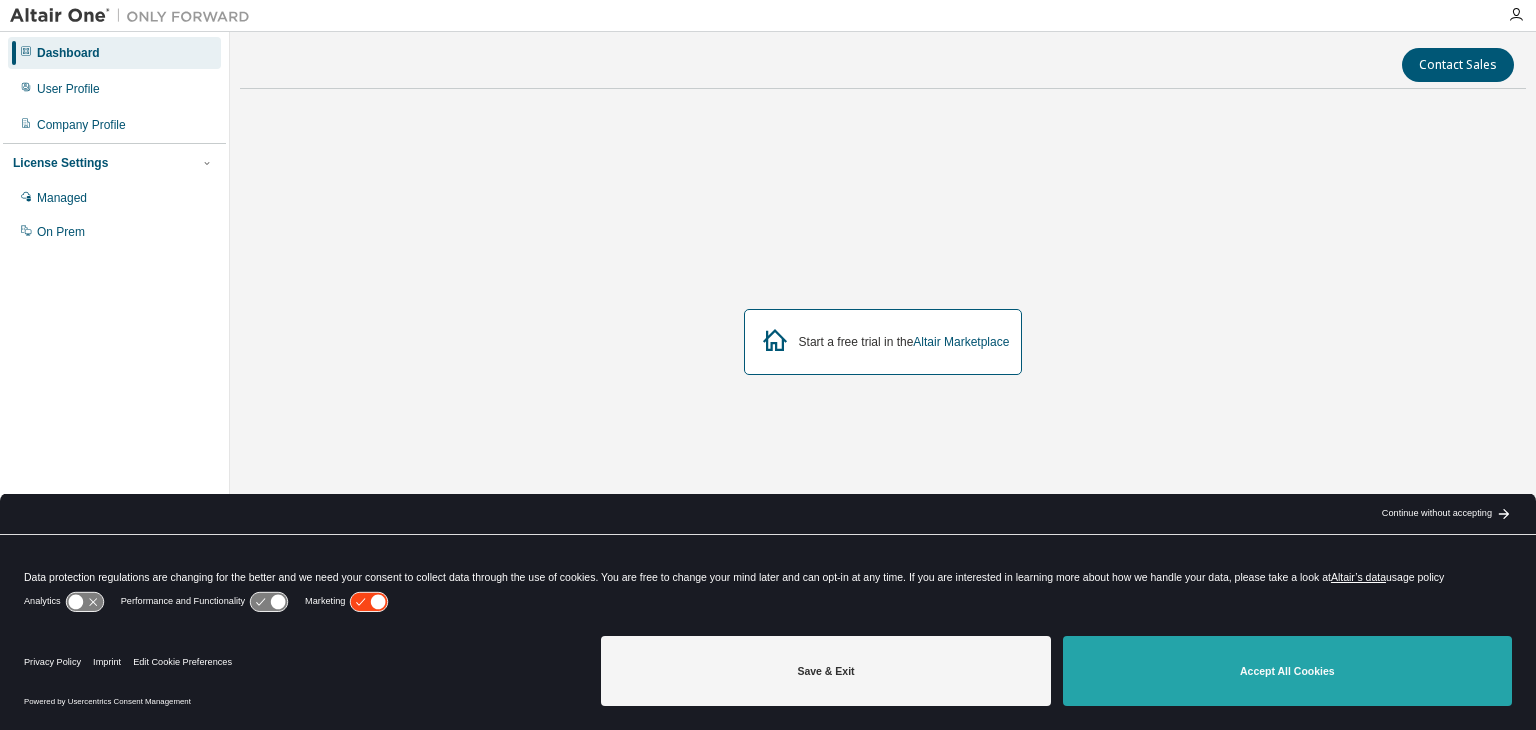 click on "Accept All Cookies" at bounding box center [1287, 671] 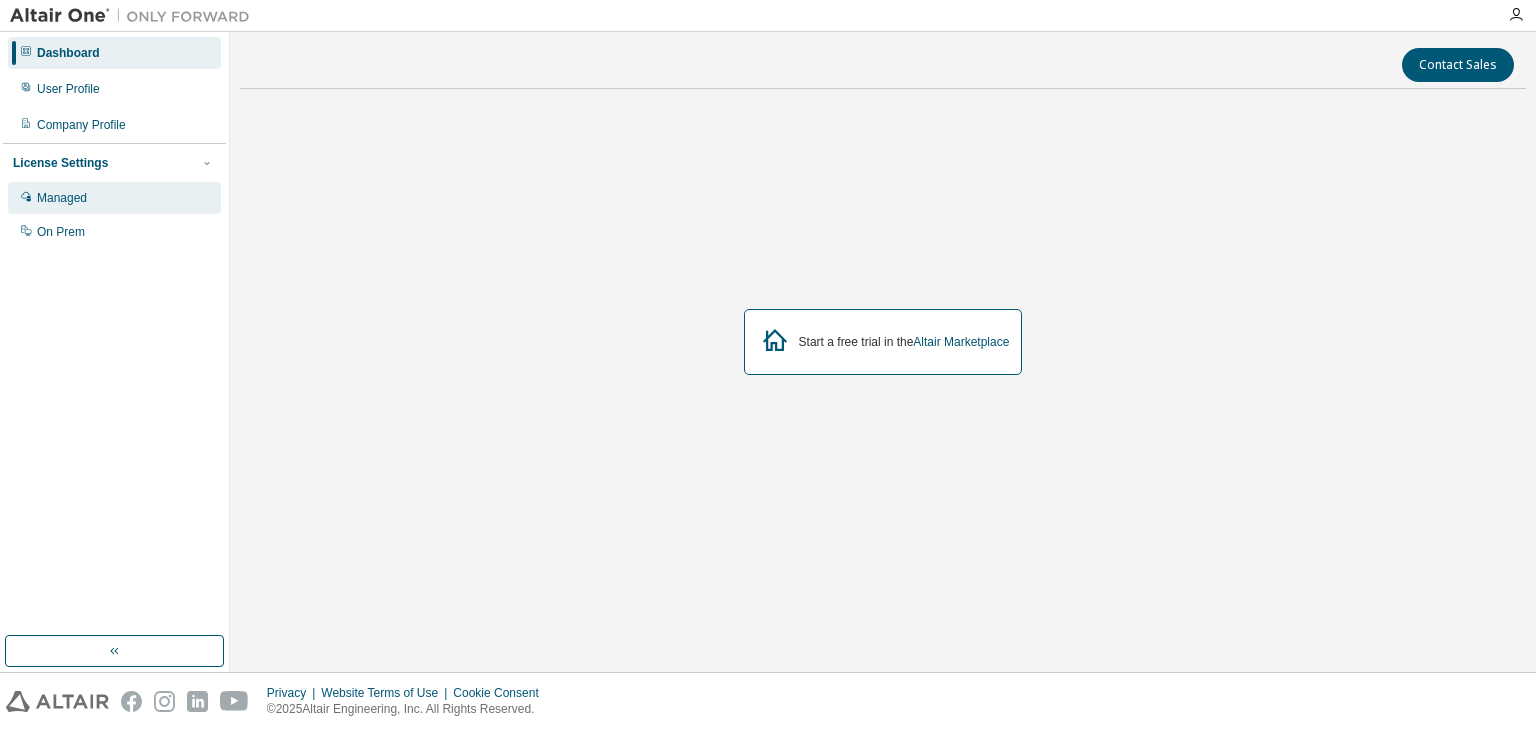 click on "Managed" at bounding box center [62, 198] 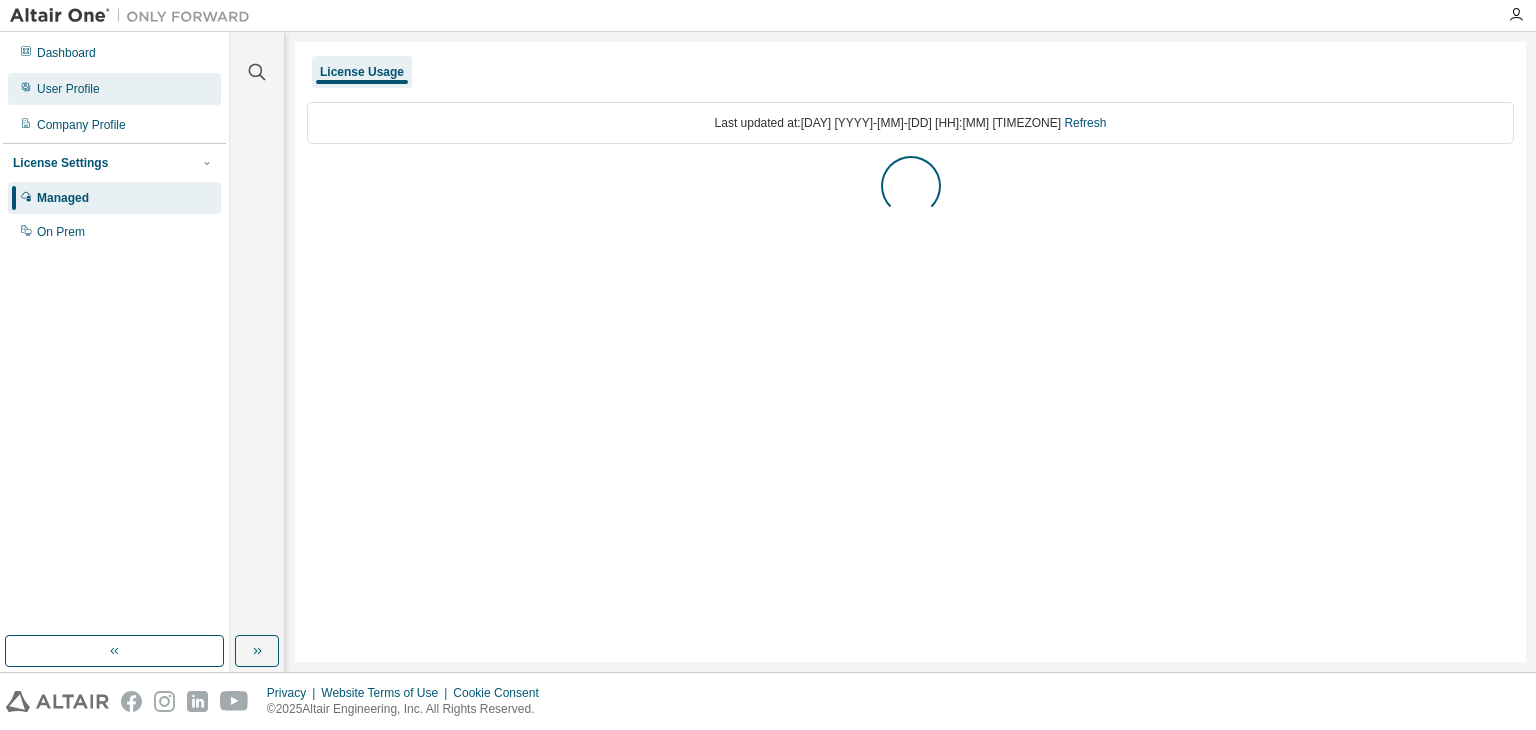 click on "User Profile" at bounding box center [114, 89] 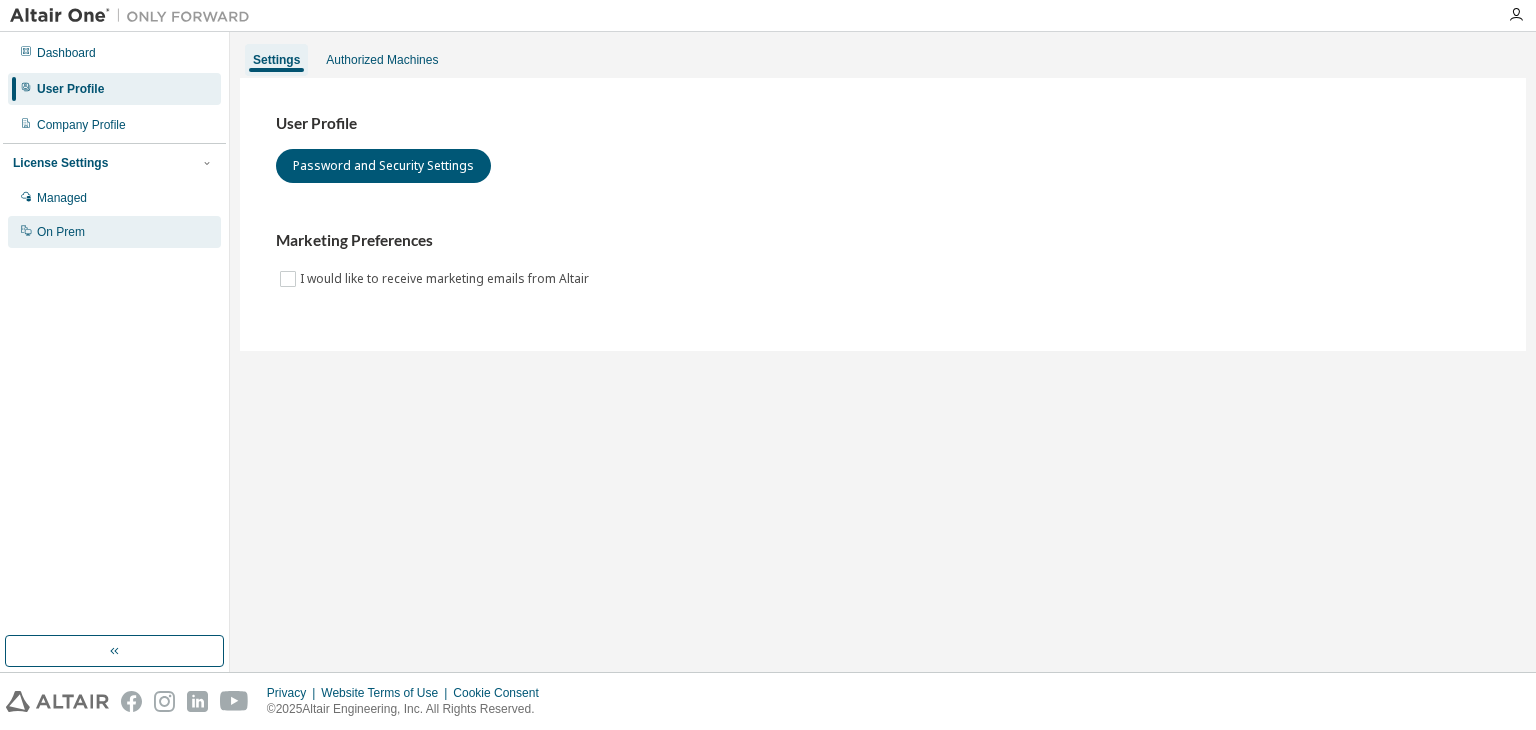 click on "On Prem" at bounding box center [114, 232] 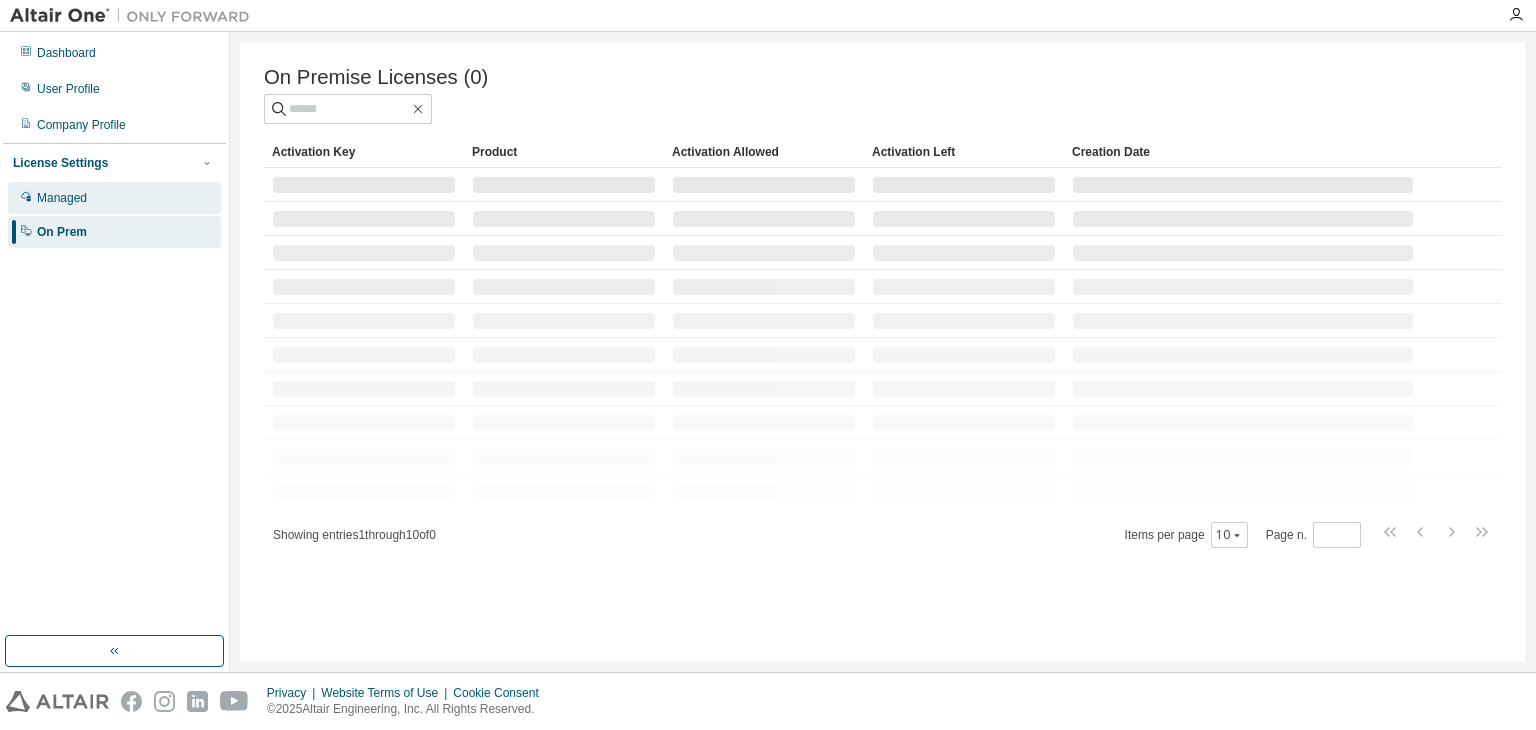 click on "Managed" at bounding box center (114, 198) 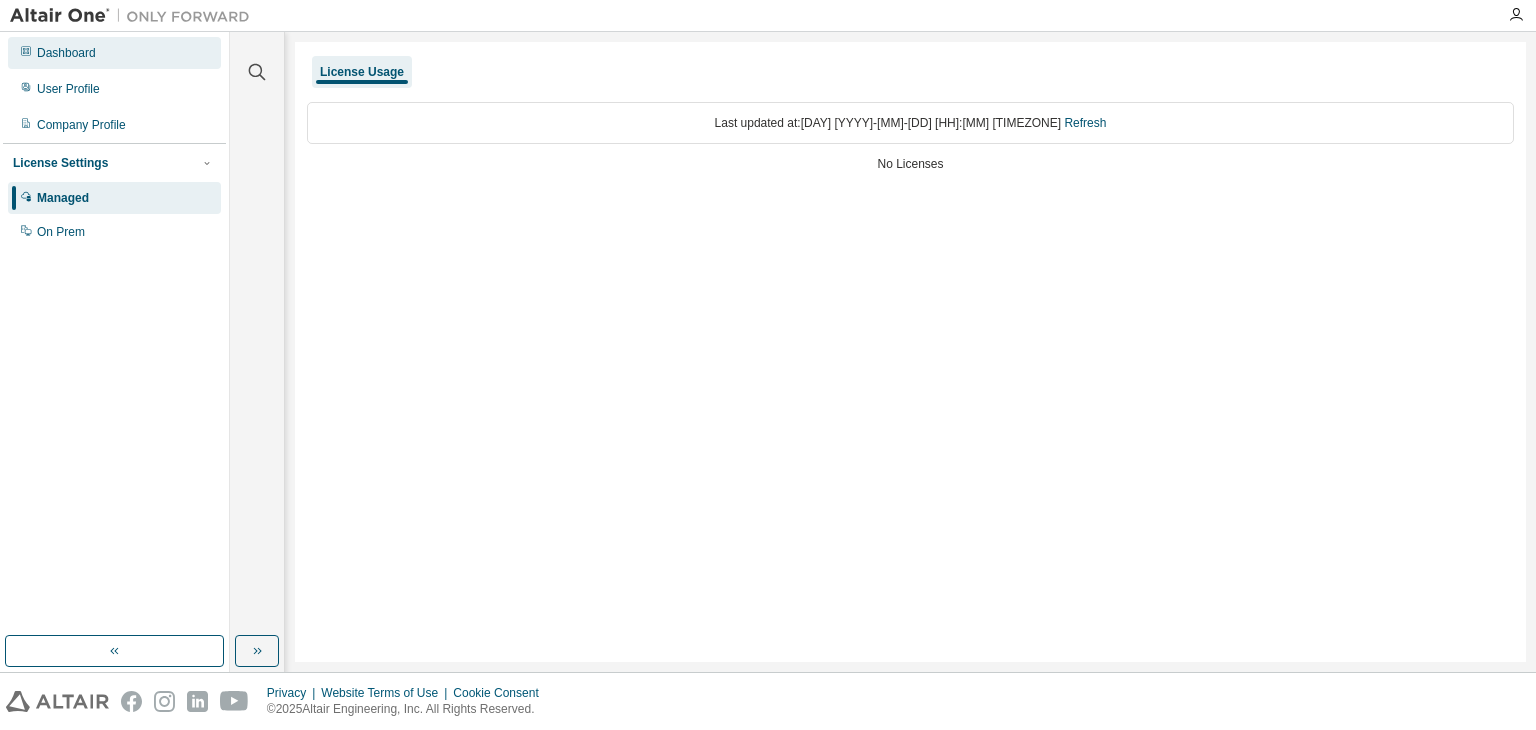 click on "Dashboard" at bounding box center (114, 53) 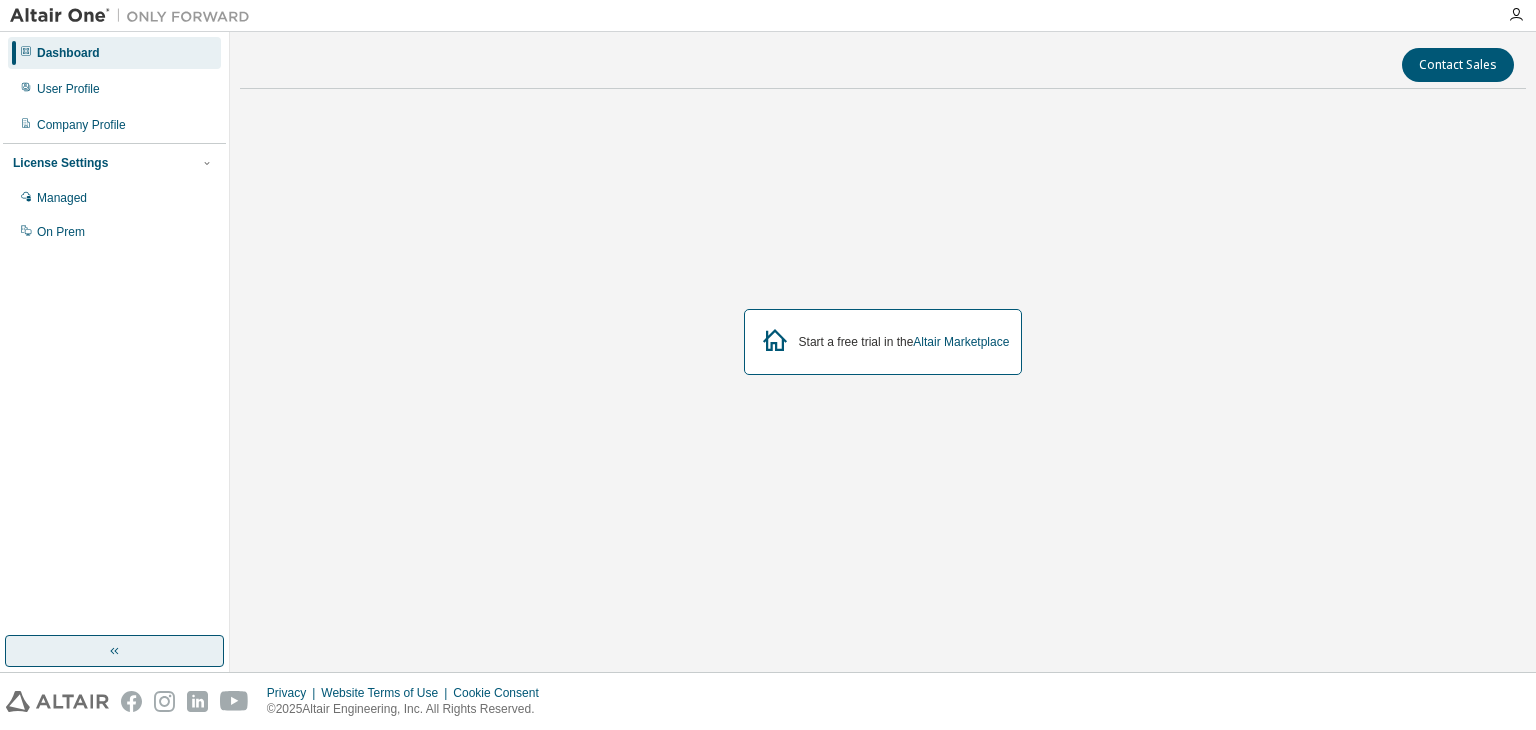 click at bounding box center (114, 651) 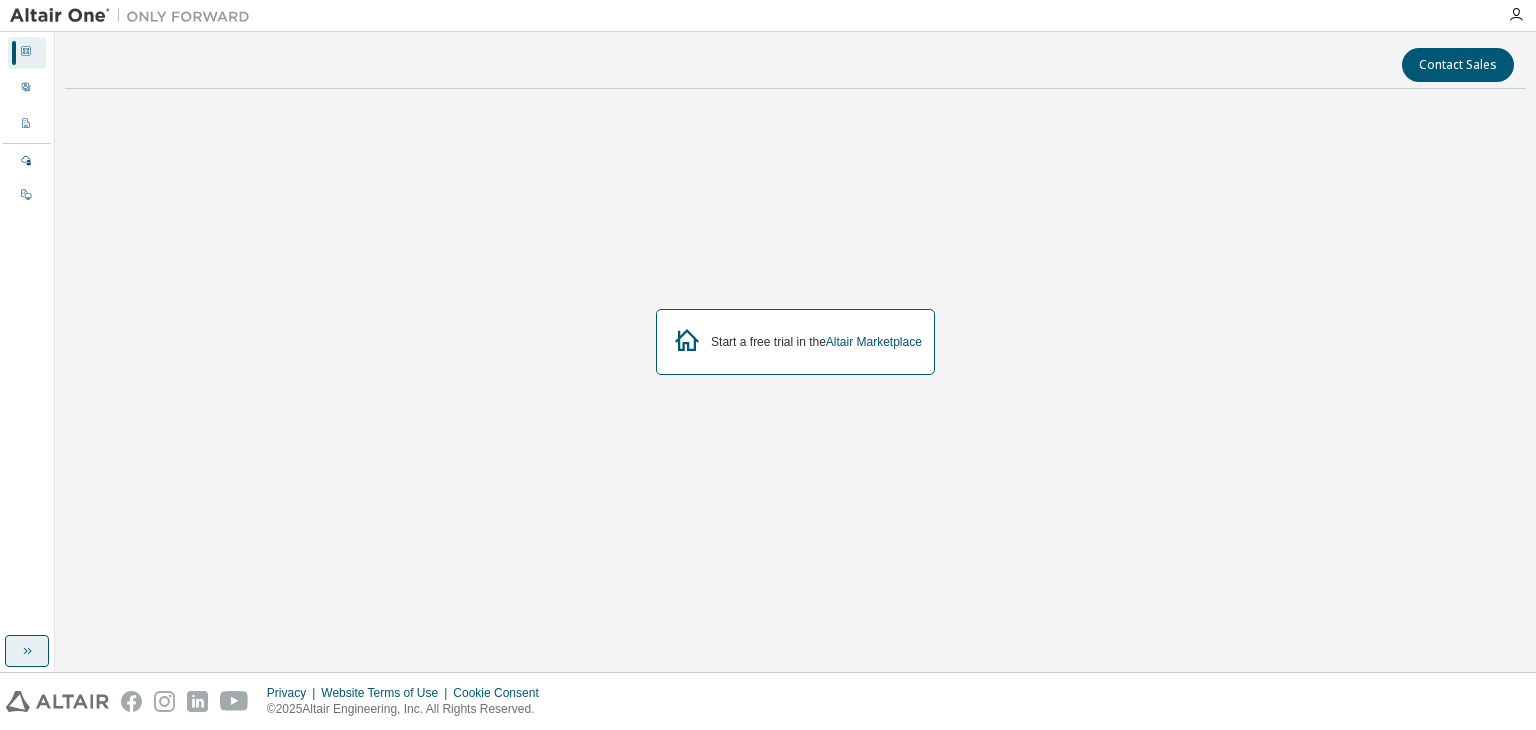click at bounding box center [27, 651] 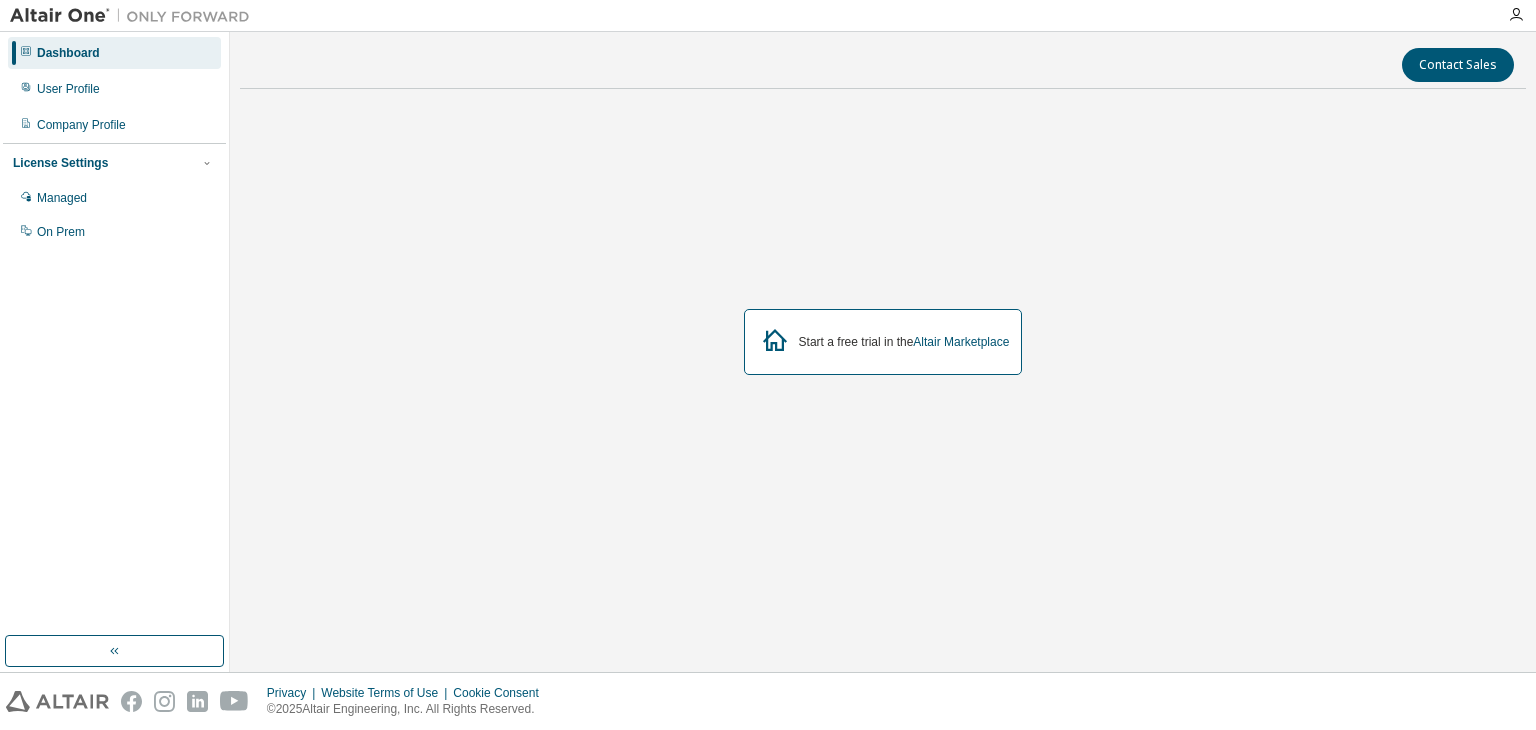 click at bounding box center [878, 15] 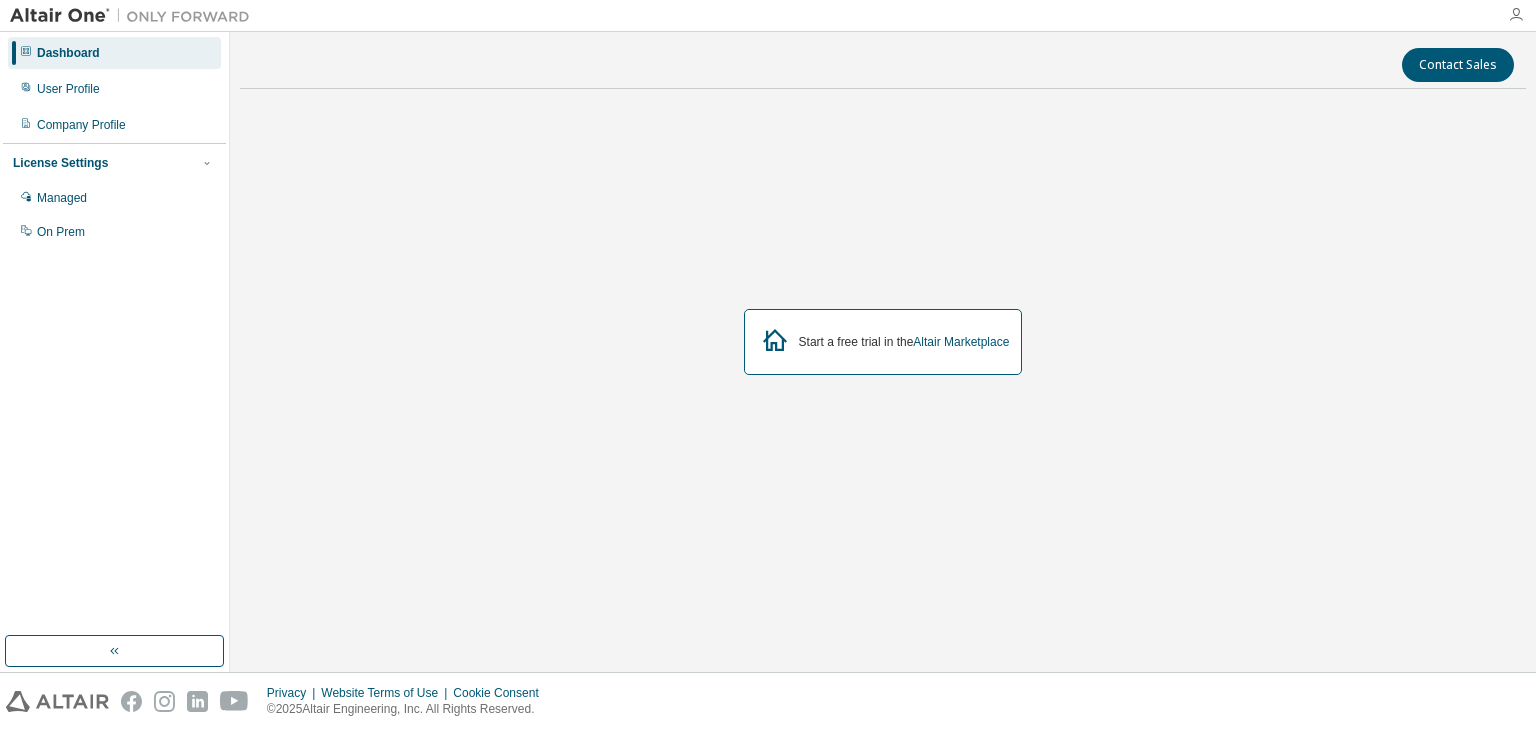 click at bounding box center (1516, 15) 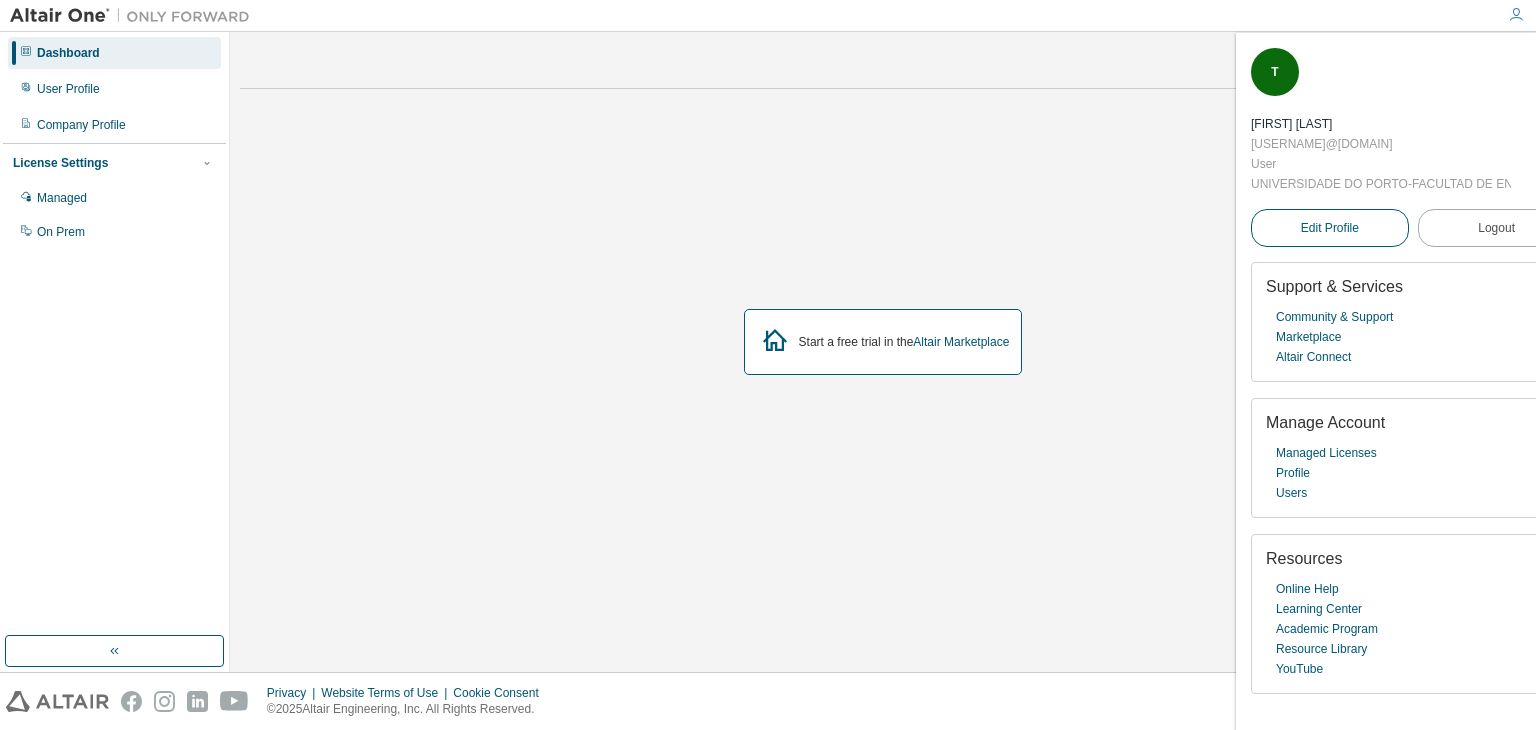 click on "Edit Profile" at bounding box center (1330, 228) 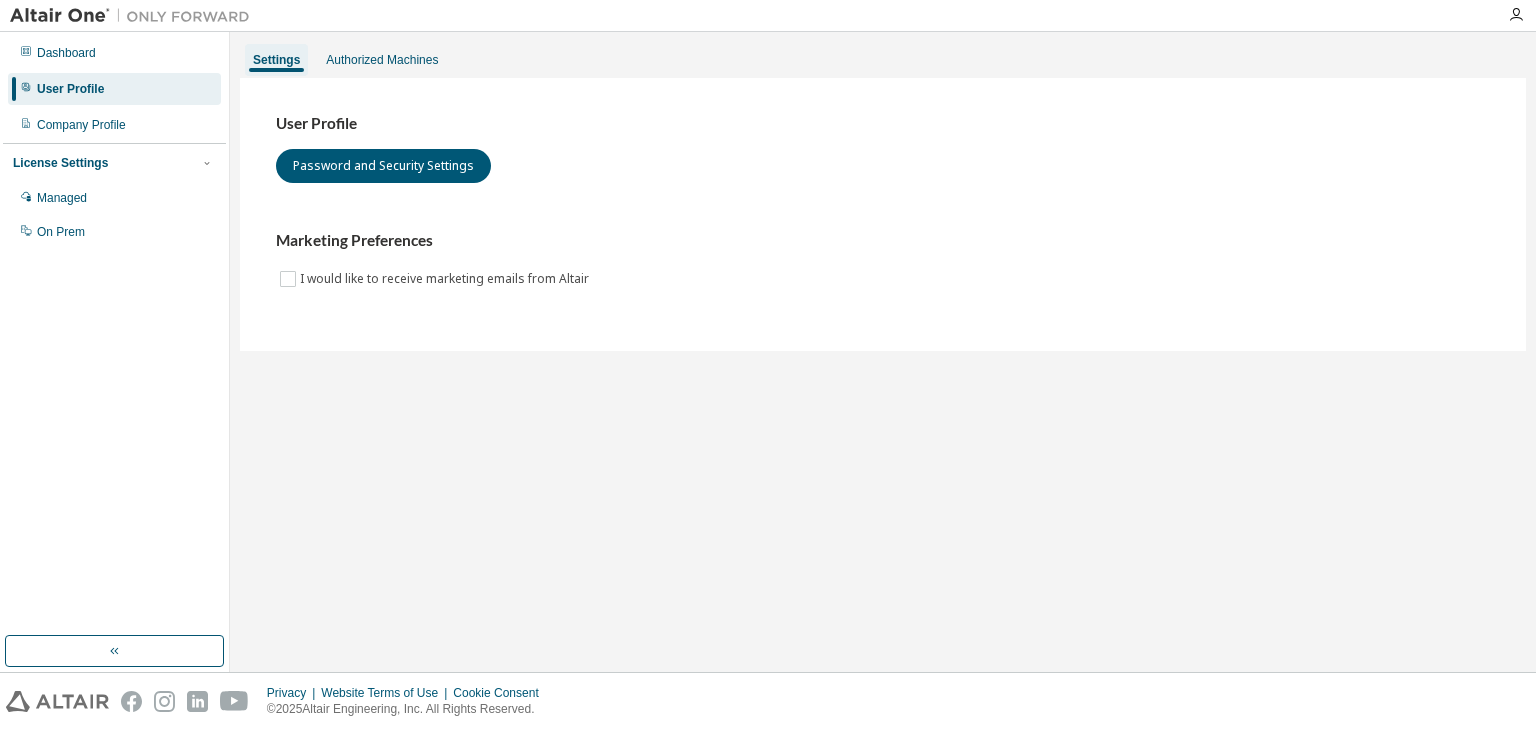 scroll, scrollTop: 0, scrollLeft: 0, axis: both 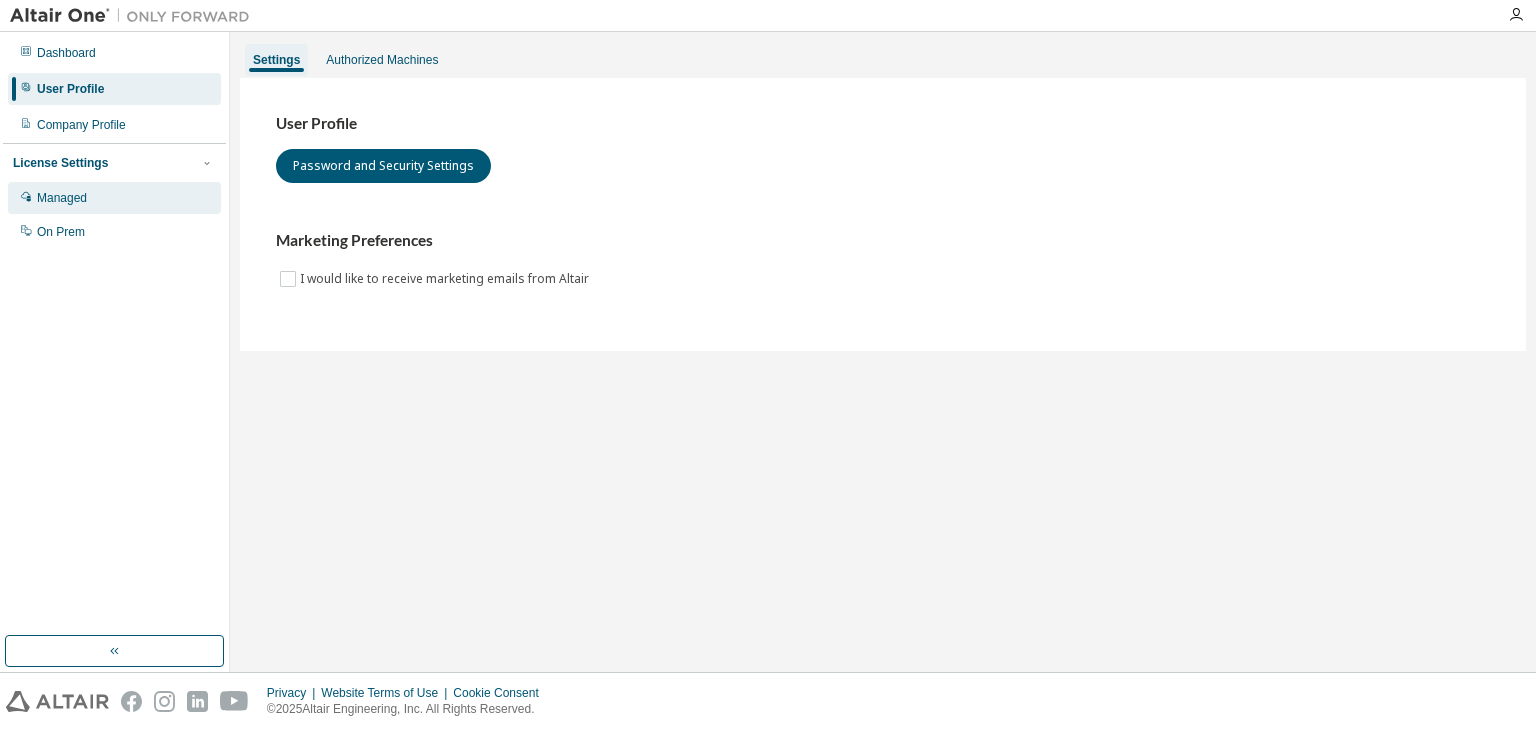 click on "Managed" at bounding box center (114, 198) 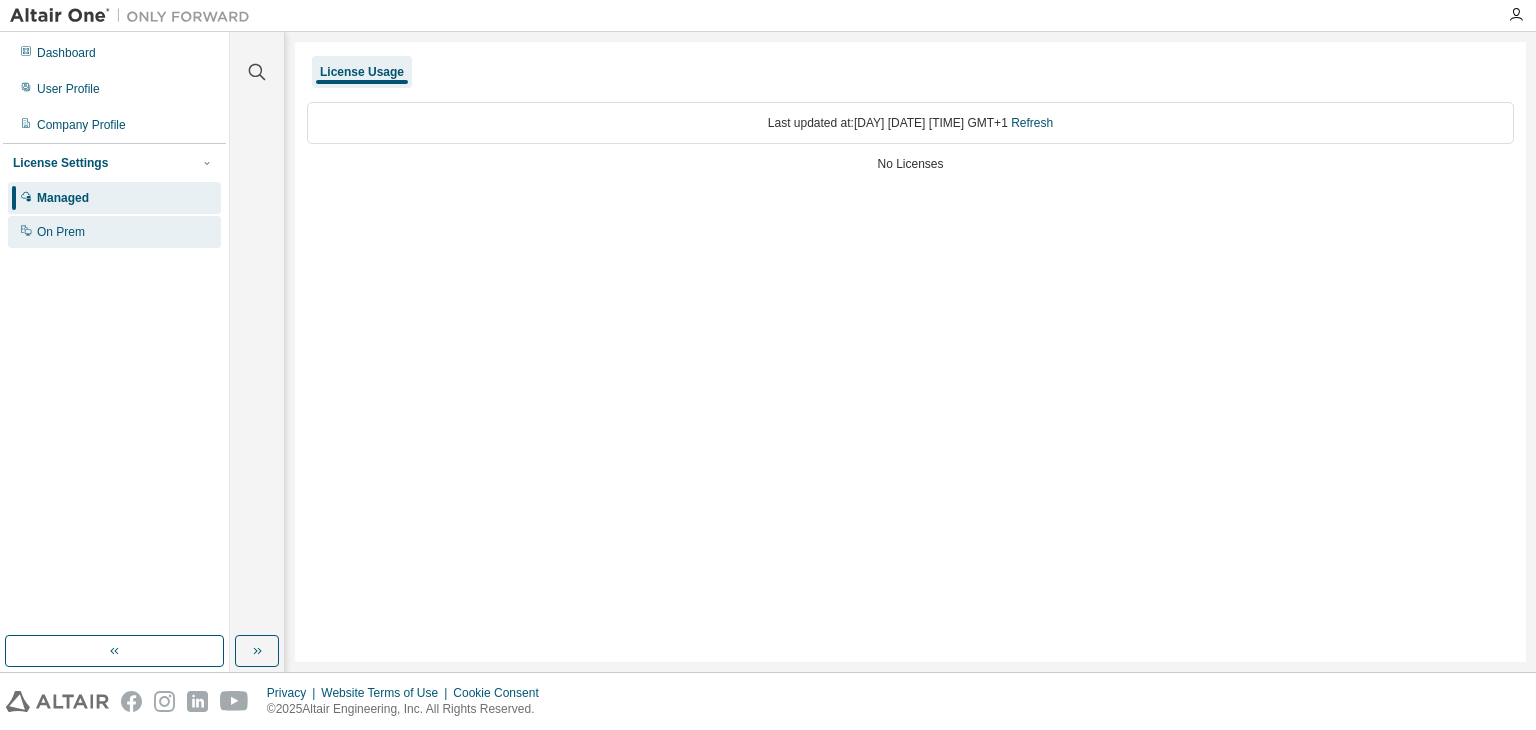 click on "On Prem" at bounding box center [61, 232] 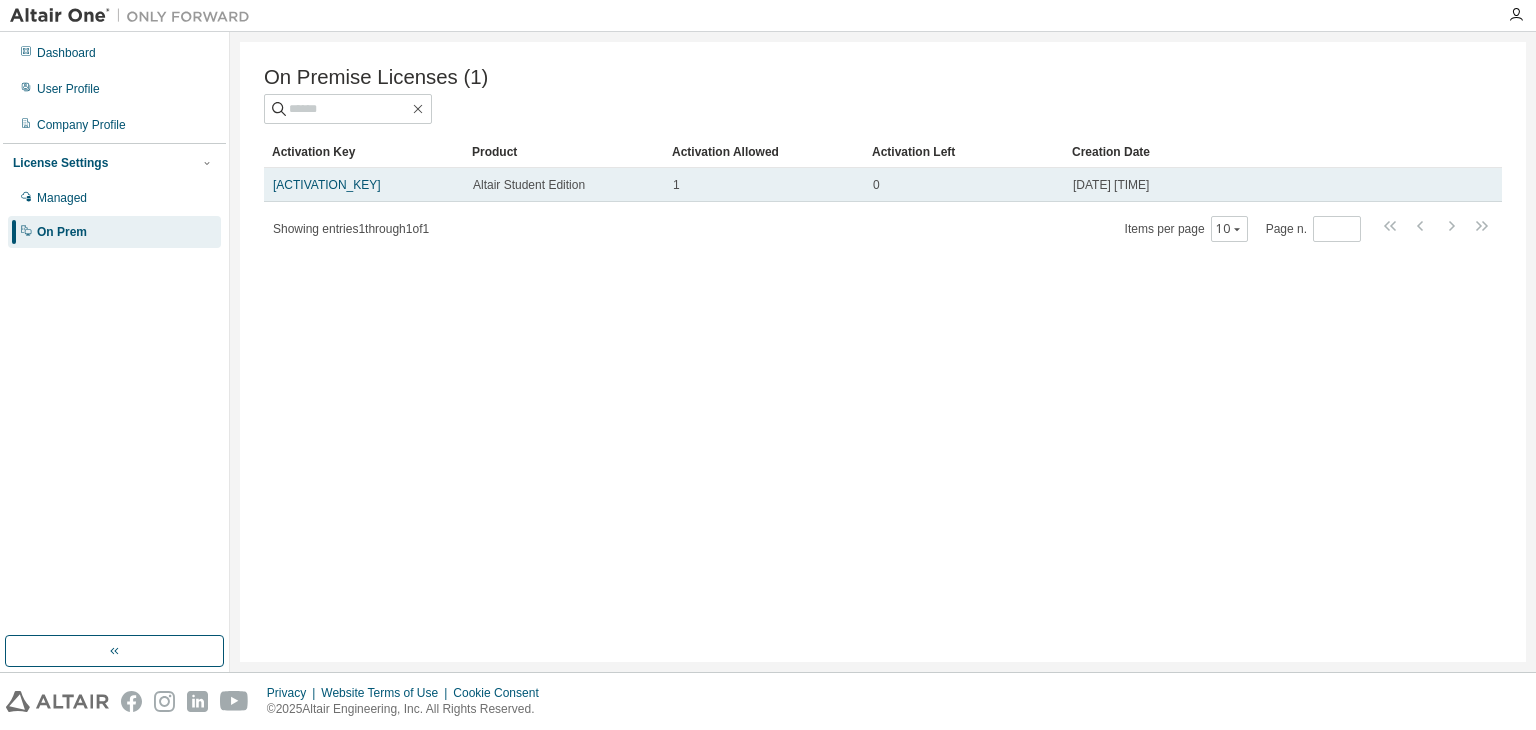 drag, startPoint x: 269, startPoint y: 188, endPoint x: 427, endPoint y: 193, distance: 158.0791 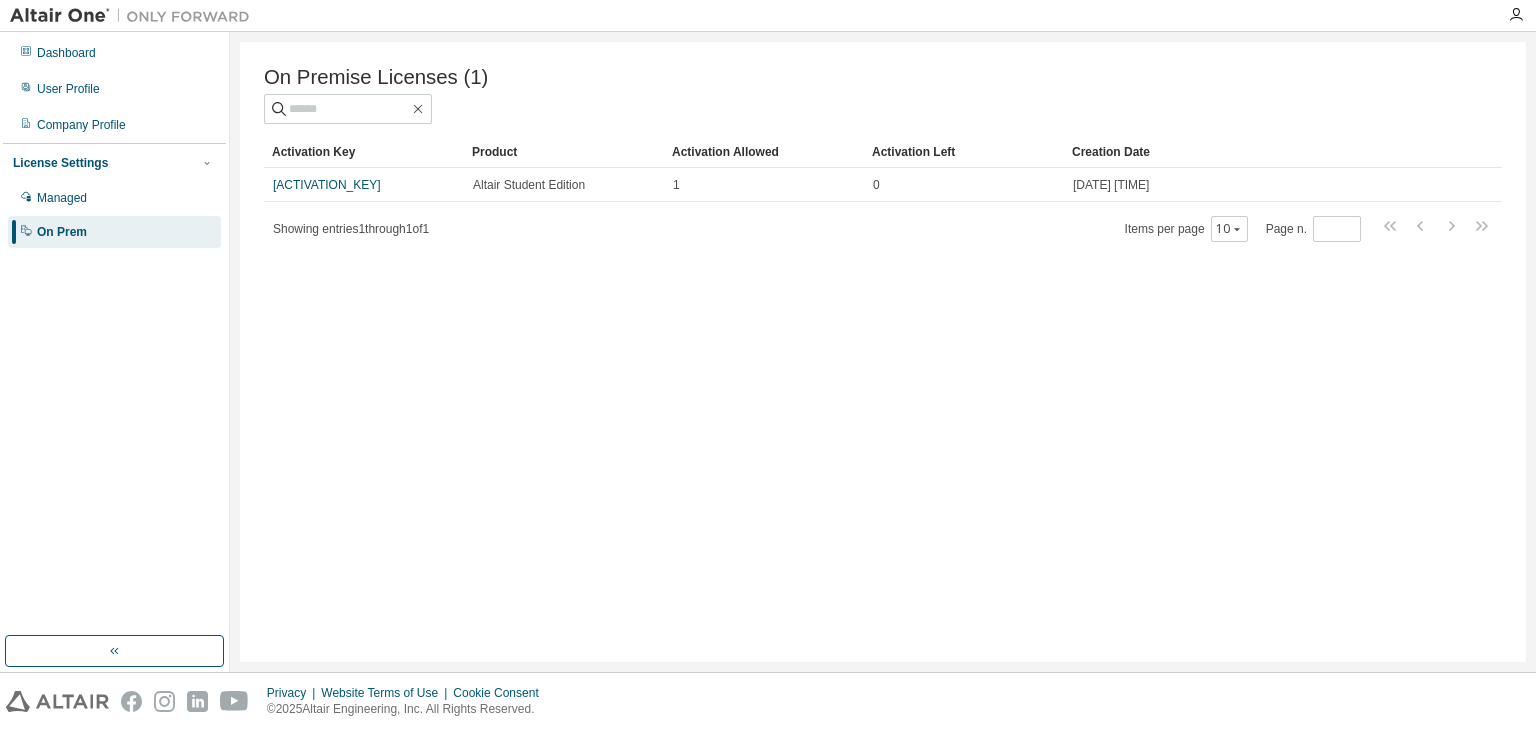 click on "On Premise Licenses (1) Clear Load Save Save As Field Operator Value Select filter Select operand Add criteria Search Activation Key Product Activation Allowed Activation Left Creation Date [ACTIVATION_KEY] Altair Student Edition 1 0 [DATE] [TIME] Showing entries  1  through  1  of  1 Items per page 10 Page n. *" at bounding box center [883, 352] 